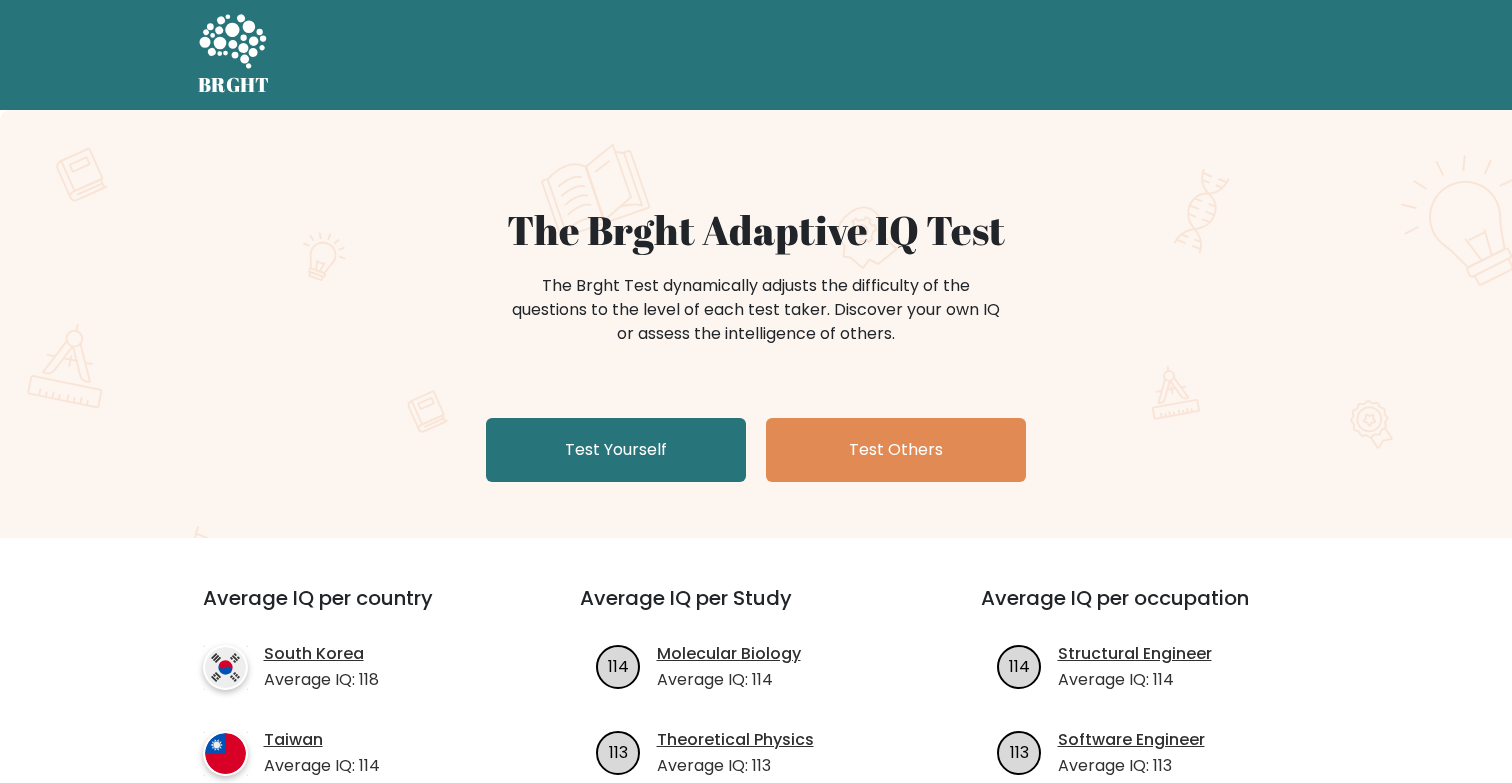 scroll, scrollTop: 519, scrollLeft: 0, axis: vertical 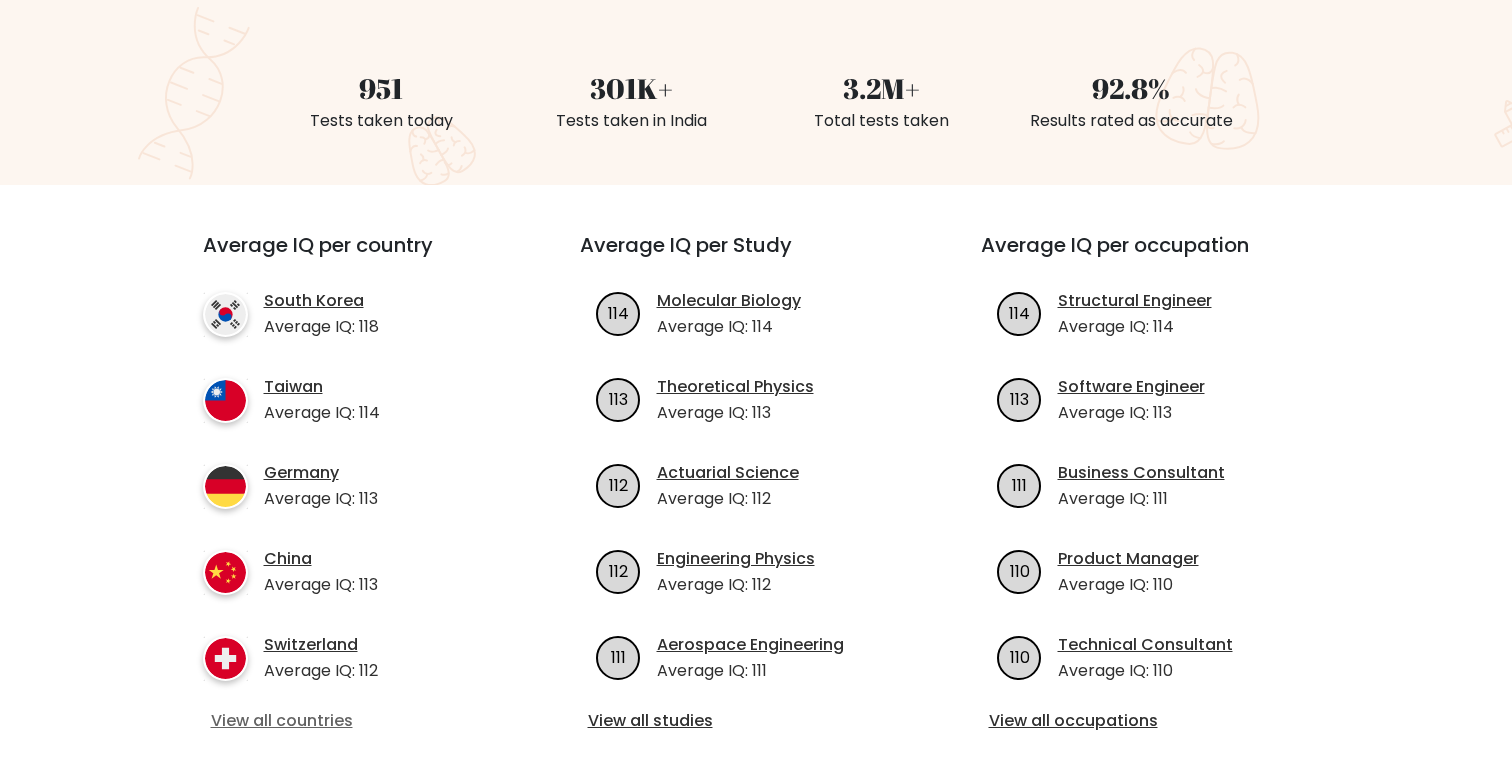 click on "View all countries" at bounding box center [355, 721] 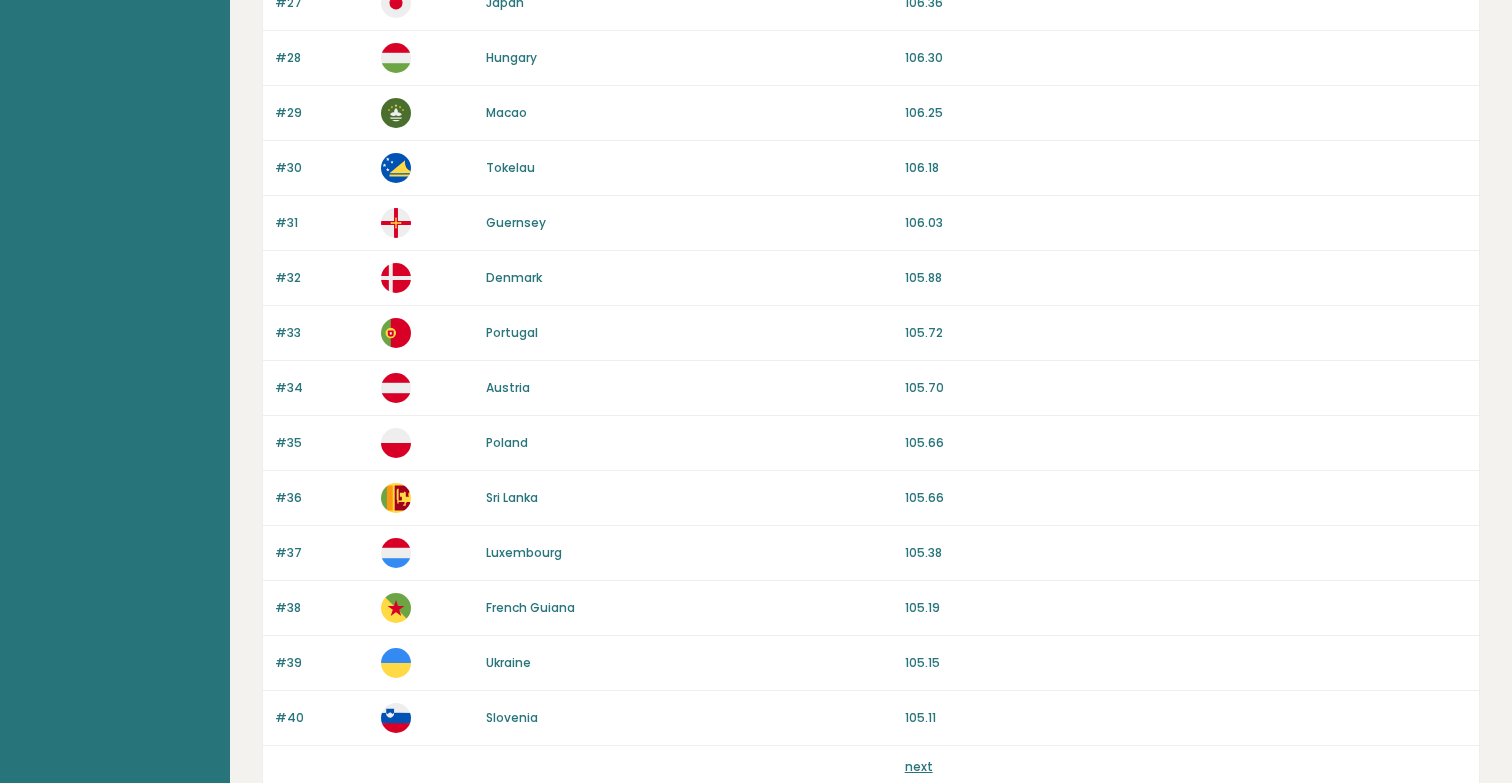 scroll, scrollTop: 1771, scrollLeft: 0, axis: vertical 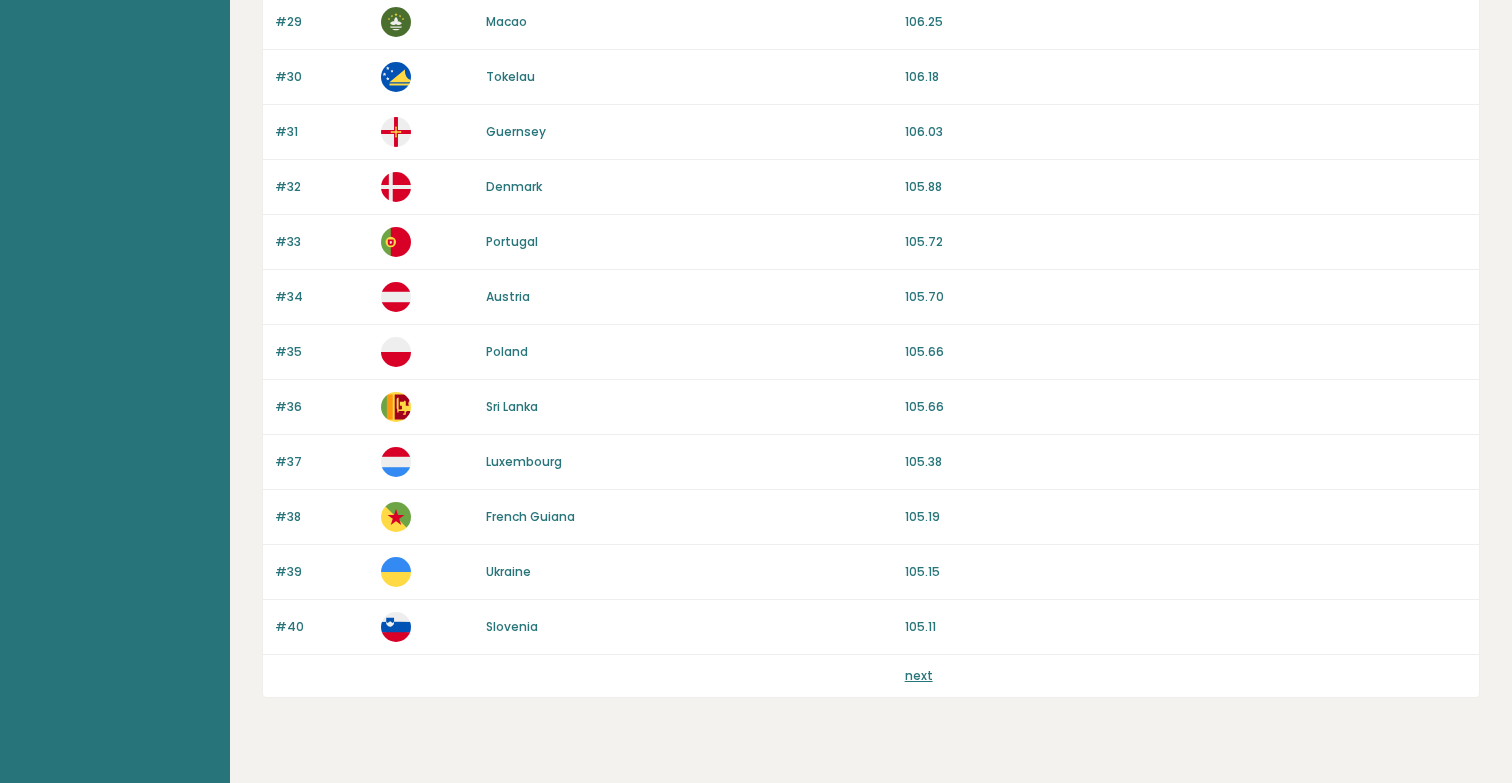 click on "next" at bounding box center (919, 675) 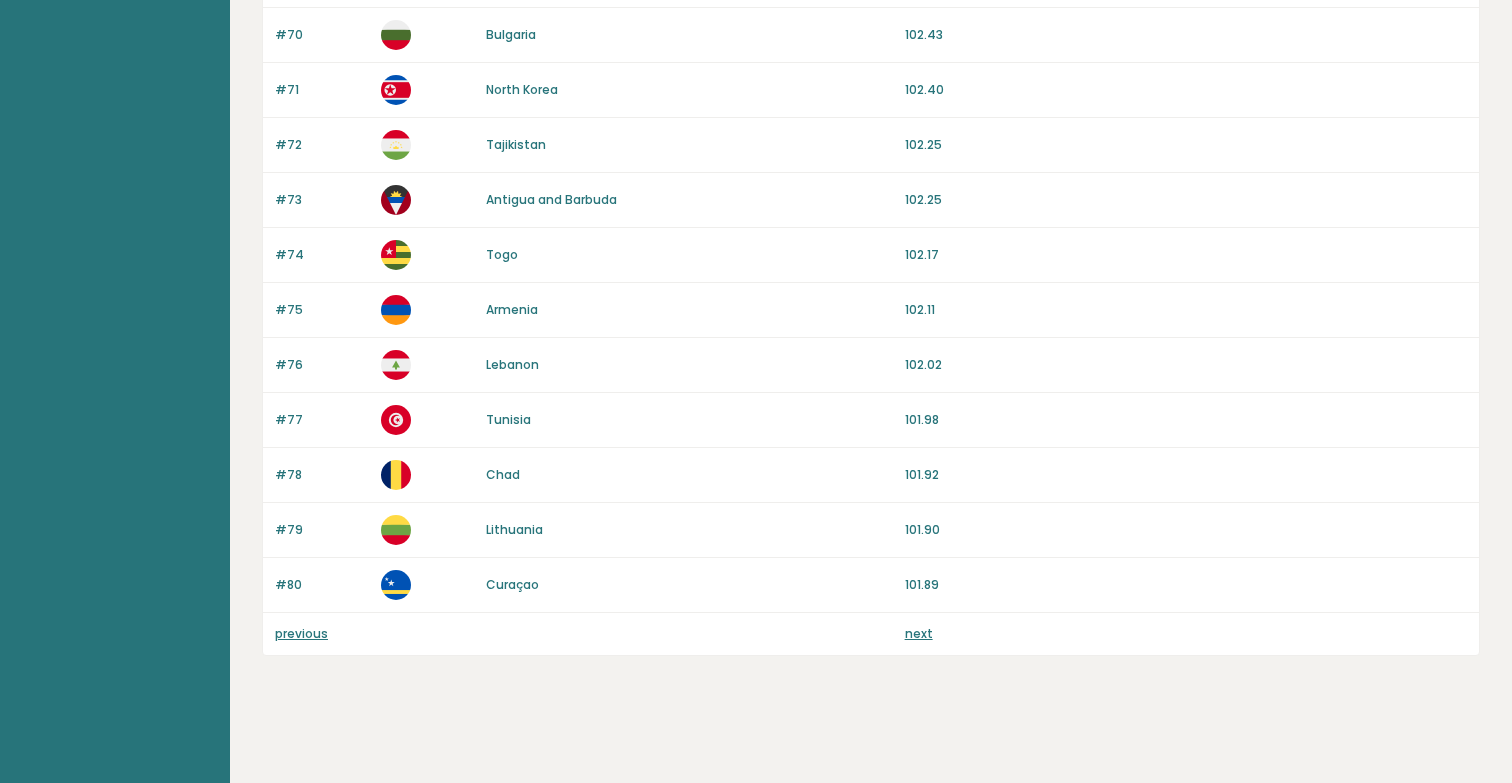 scroll, scrollTop: 1814, scrollLeft: 0, axis: vertical 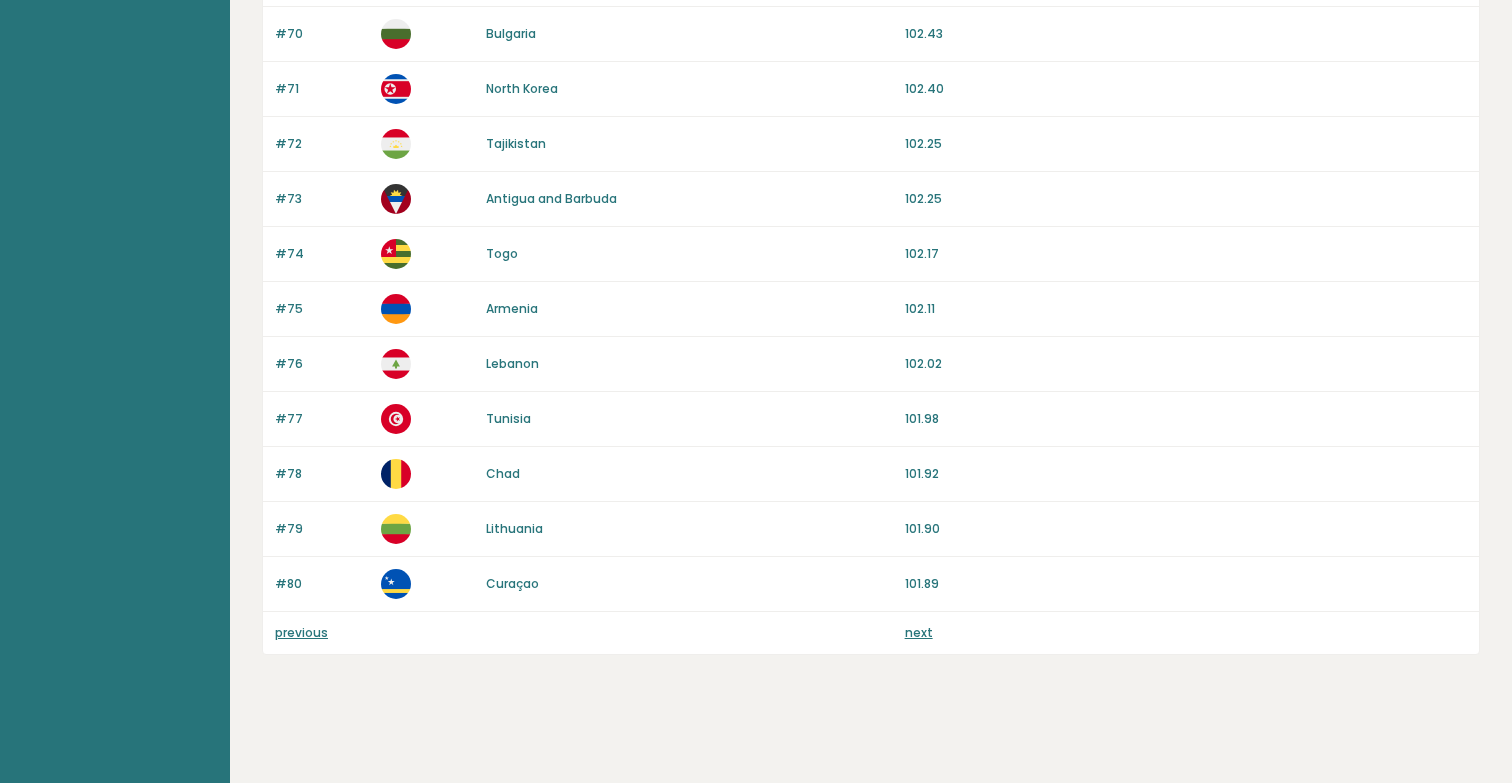 click on "next" at bounding box center [919, 632] 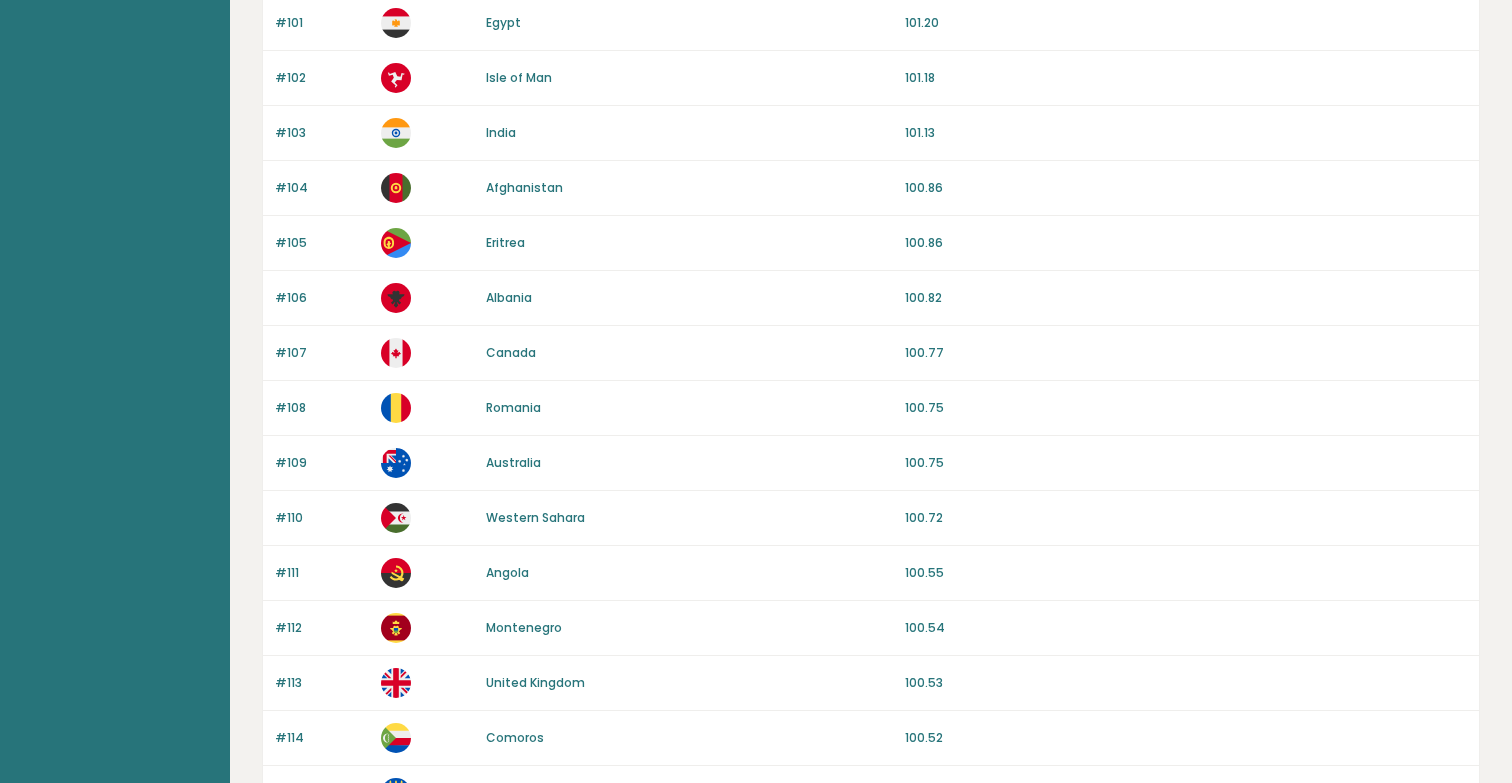 scroll, scrollTop: 1814, scrollLeft: 0, axis: vertical 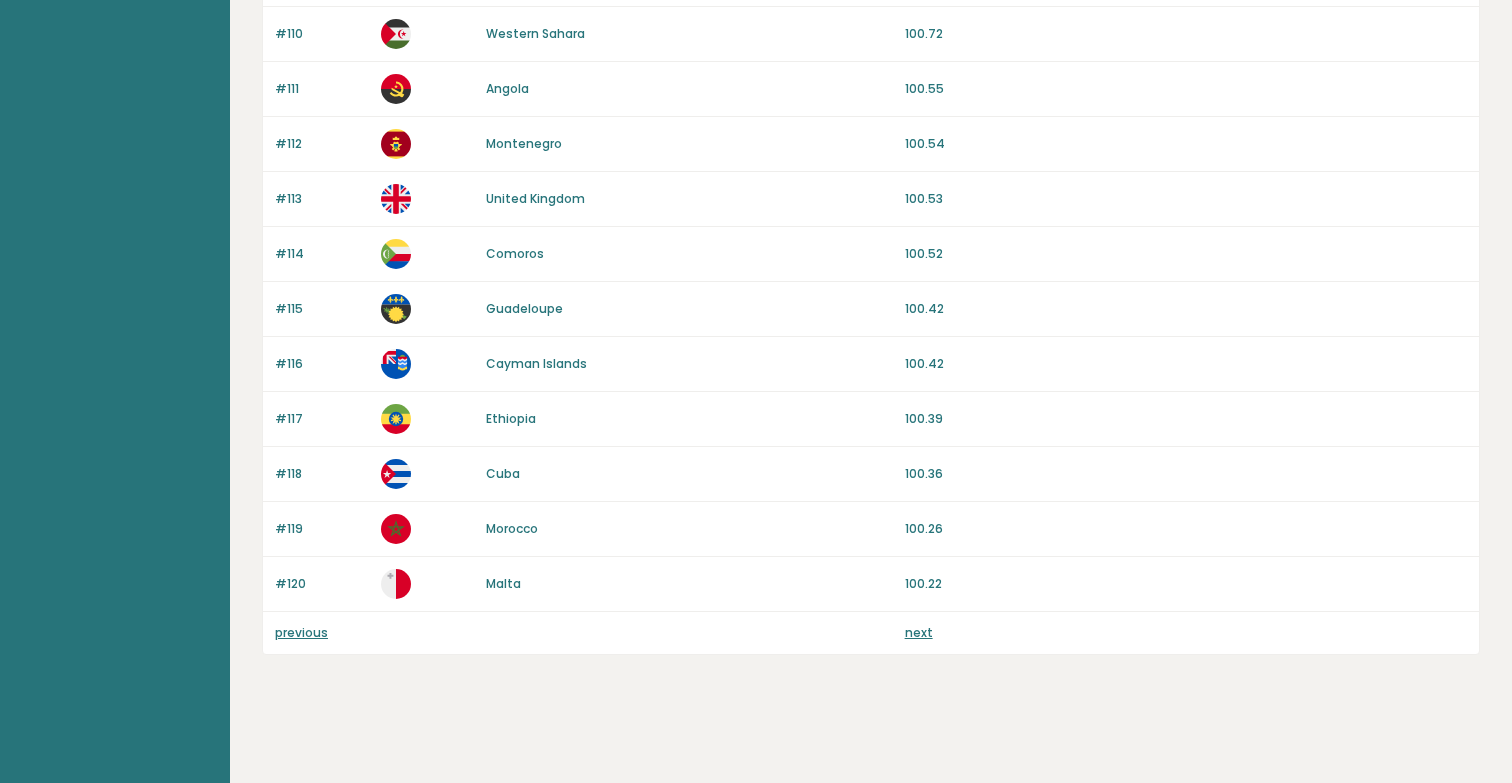 click on "previous" at bounding box center [301, 632] 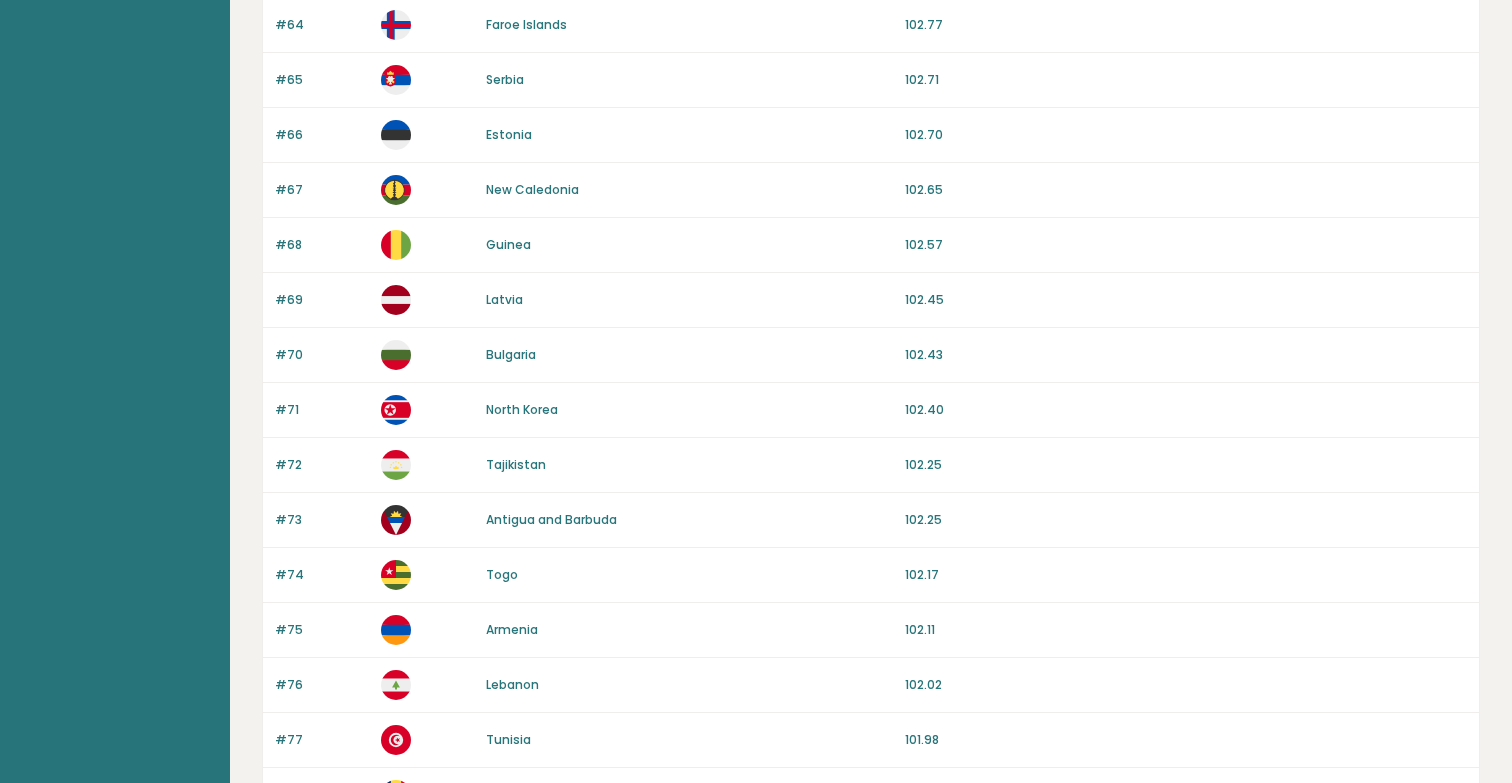 scroll, scrollTop: 1814, scrollLeft: 0, axis: vertical 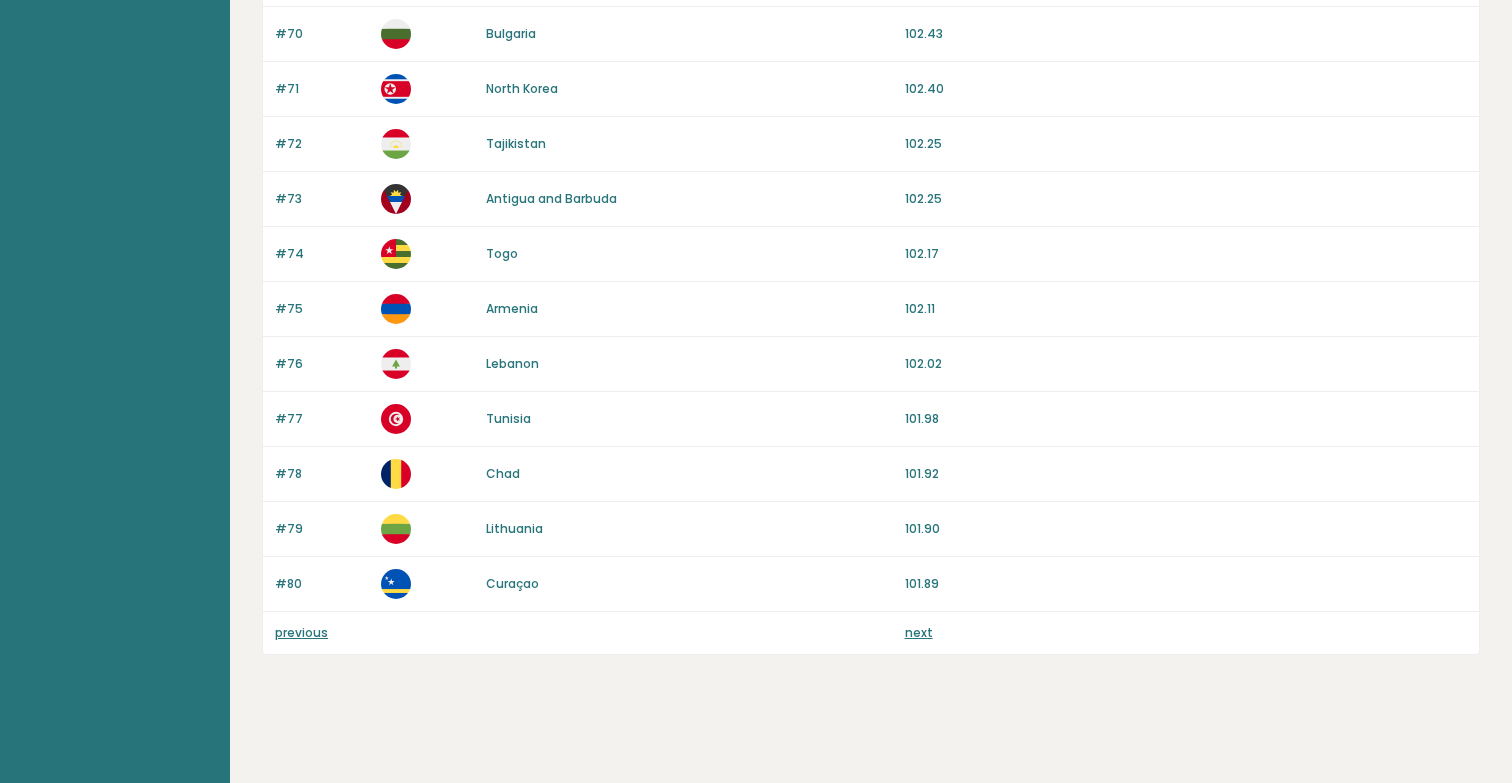 click on "previous
next" at bounding box center (871, 633) 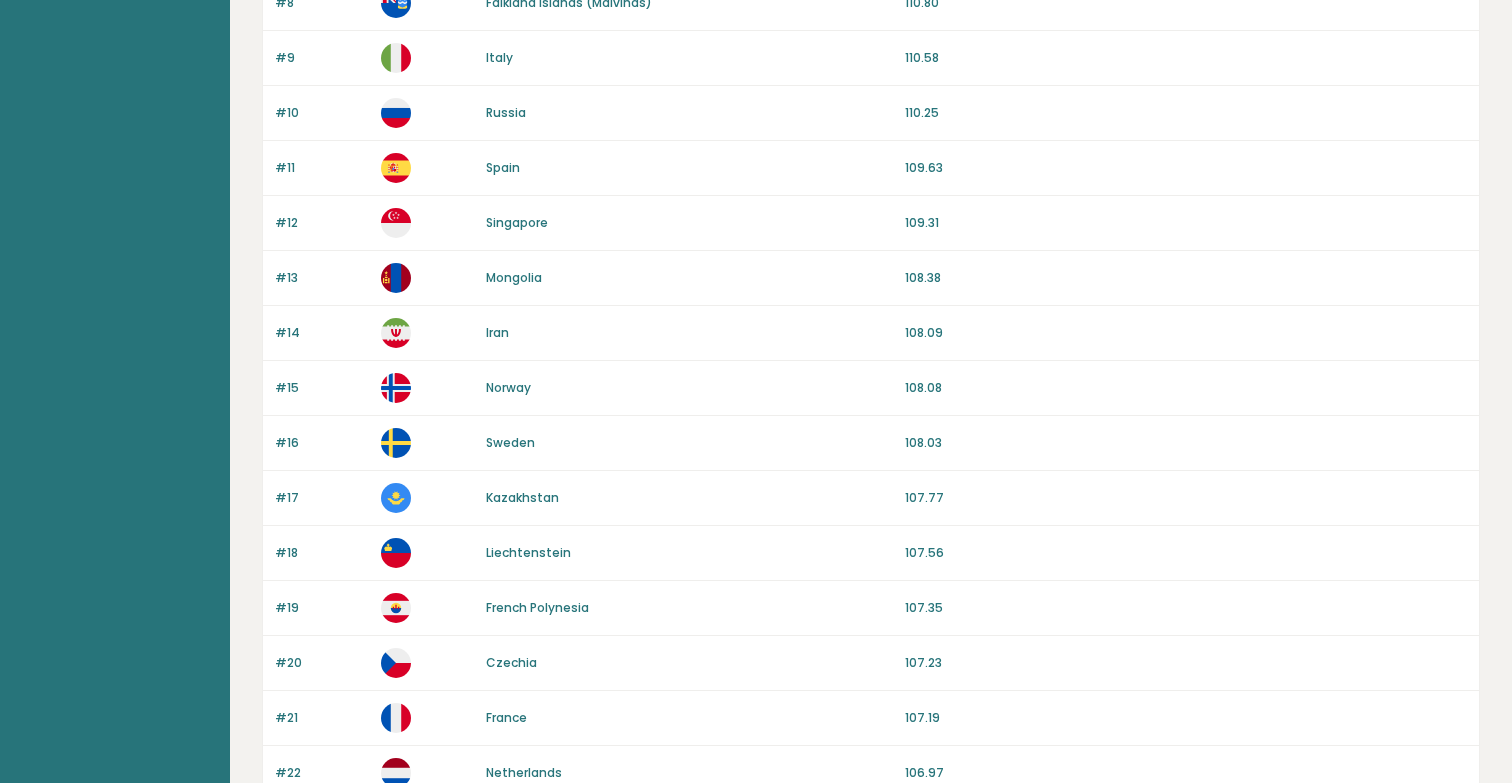 scroll, scrollTop: 1814, scrollLeft: 0, axis: vertical 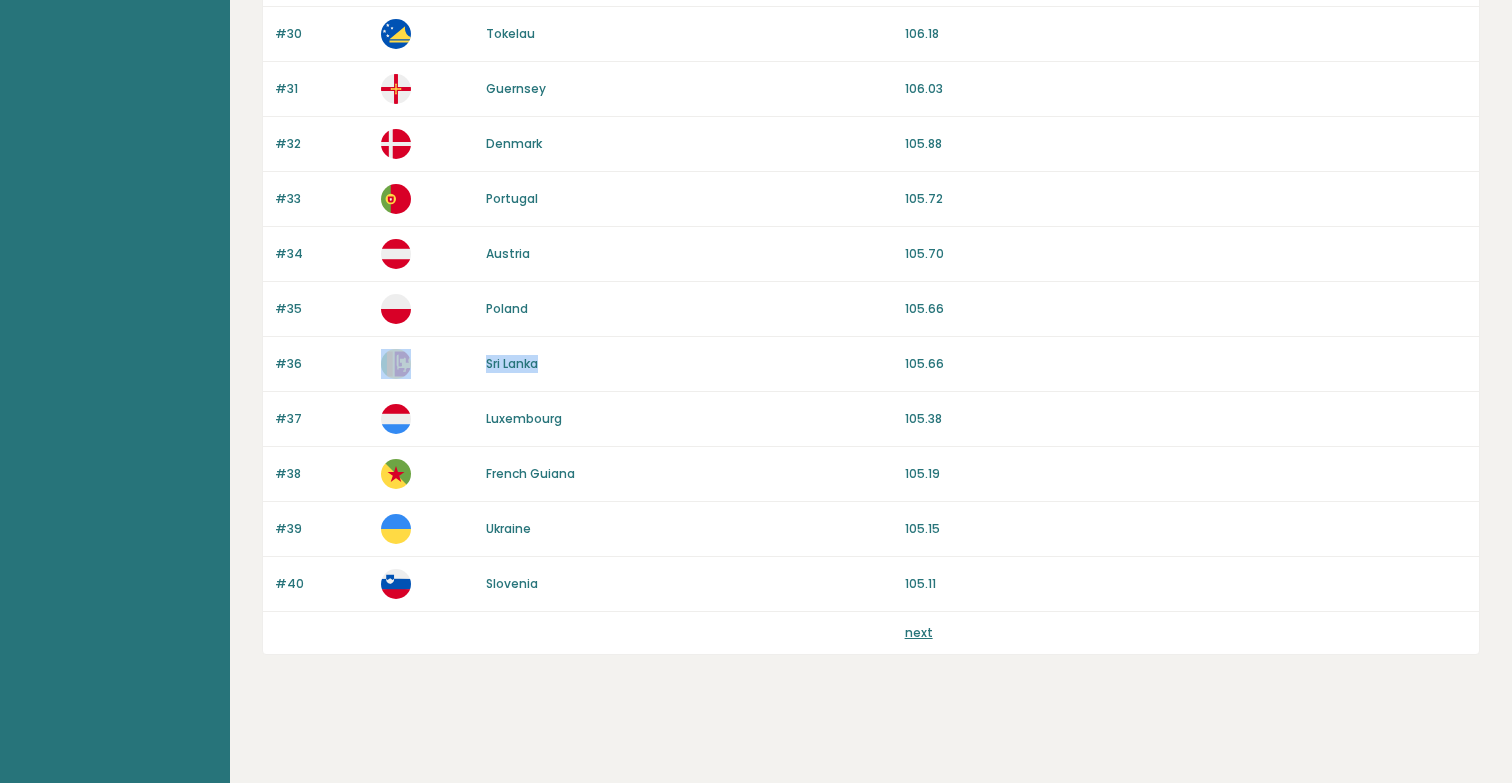drag, startPoint x: 582, startPoint y: 375, endPoint x: 435, endPoint y: 364, distance: 147.411 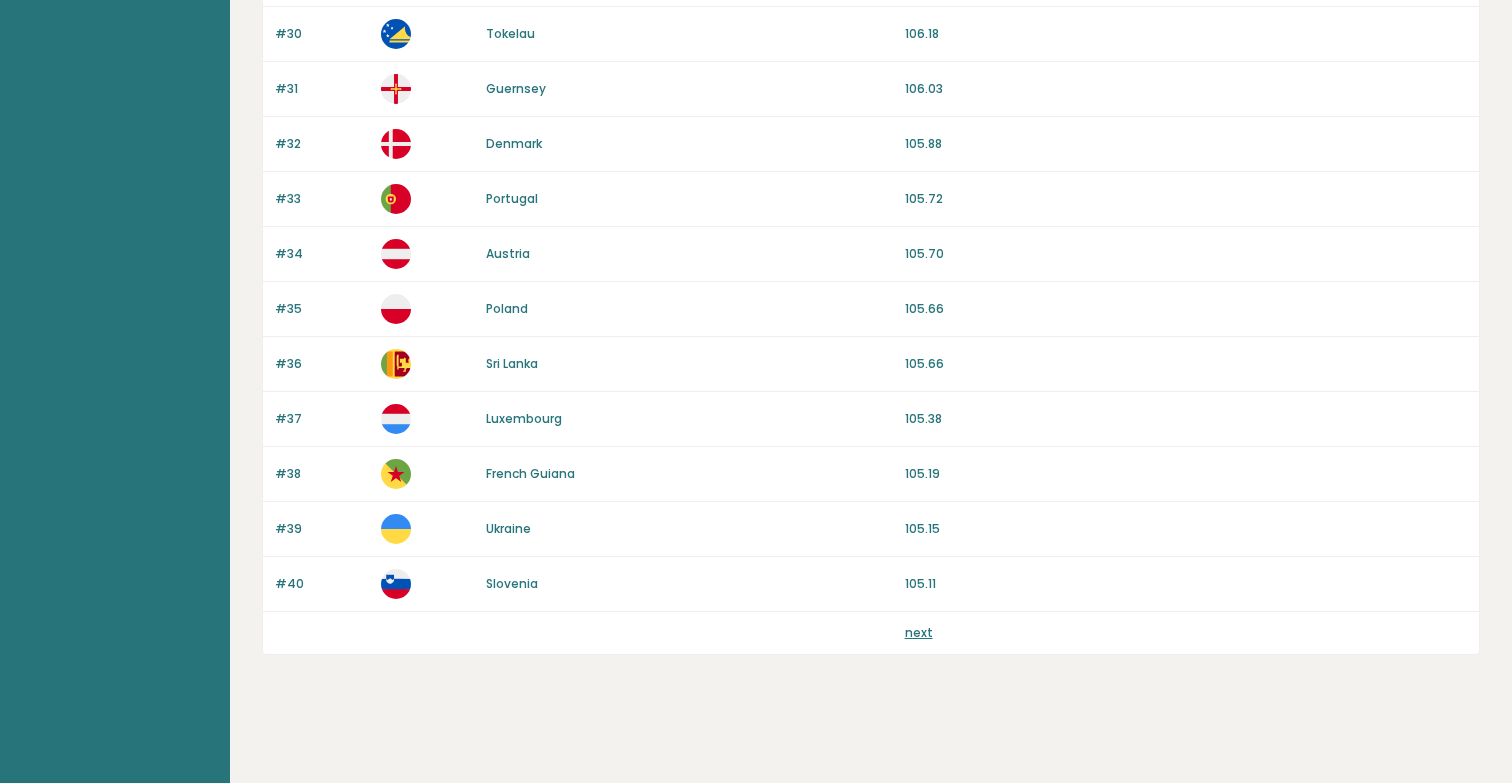 click on "#36
Sri Lanka
105.66" at bounding box center [871, 364] 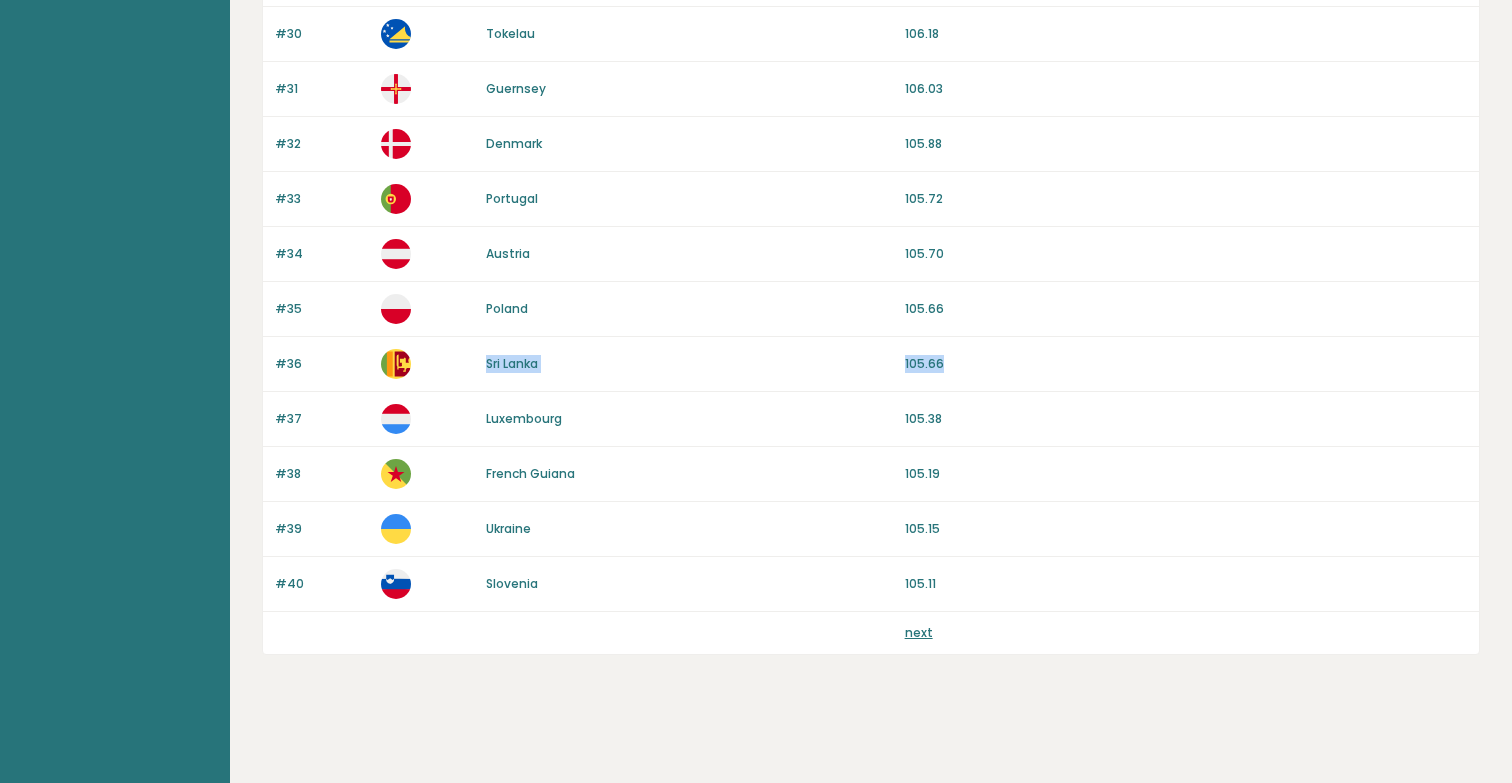 drag, startPoint x: 1006, startPoint y: 372, endPoint x: 868, endPoint y: 342, distance: 141.22322 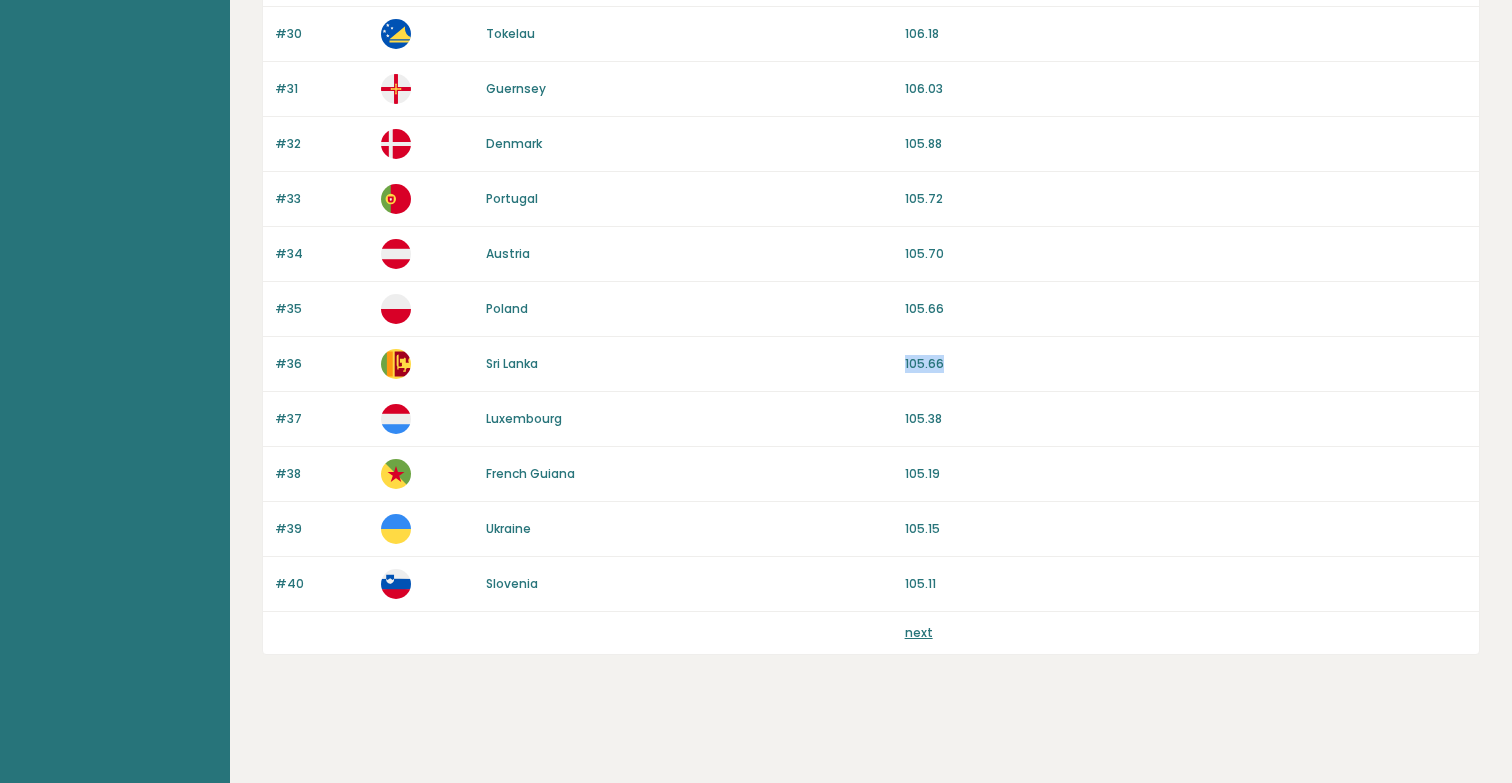 drag, startPoint x: 989, startPoint y: 358, endPoint x: 866, endPoint y: 351, distance: 123.19903 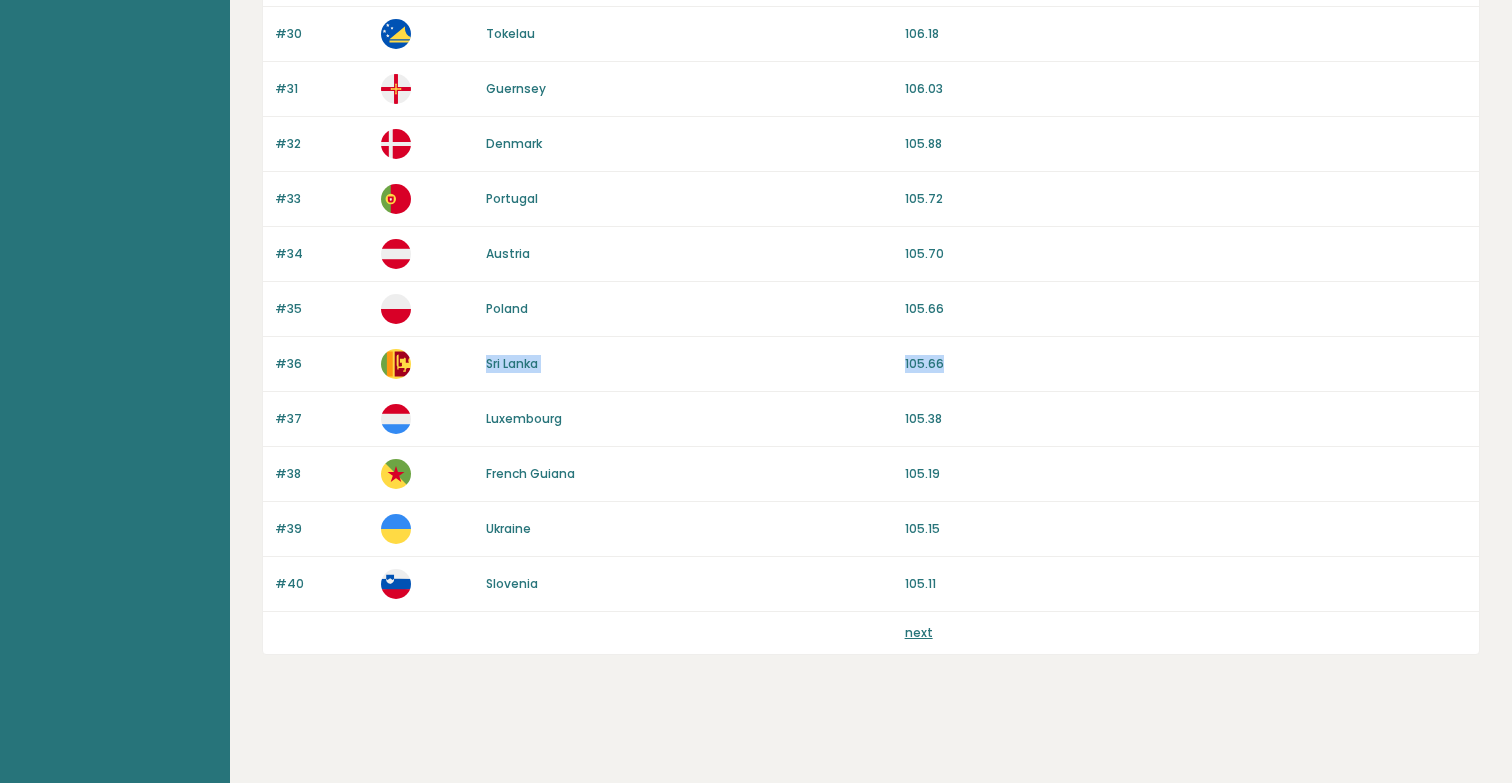 click on "next" at bounding box center [919, 632] 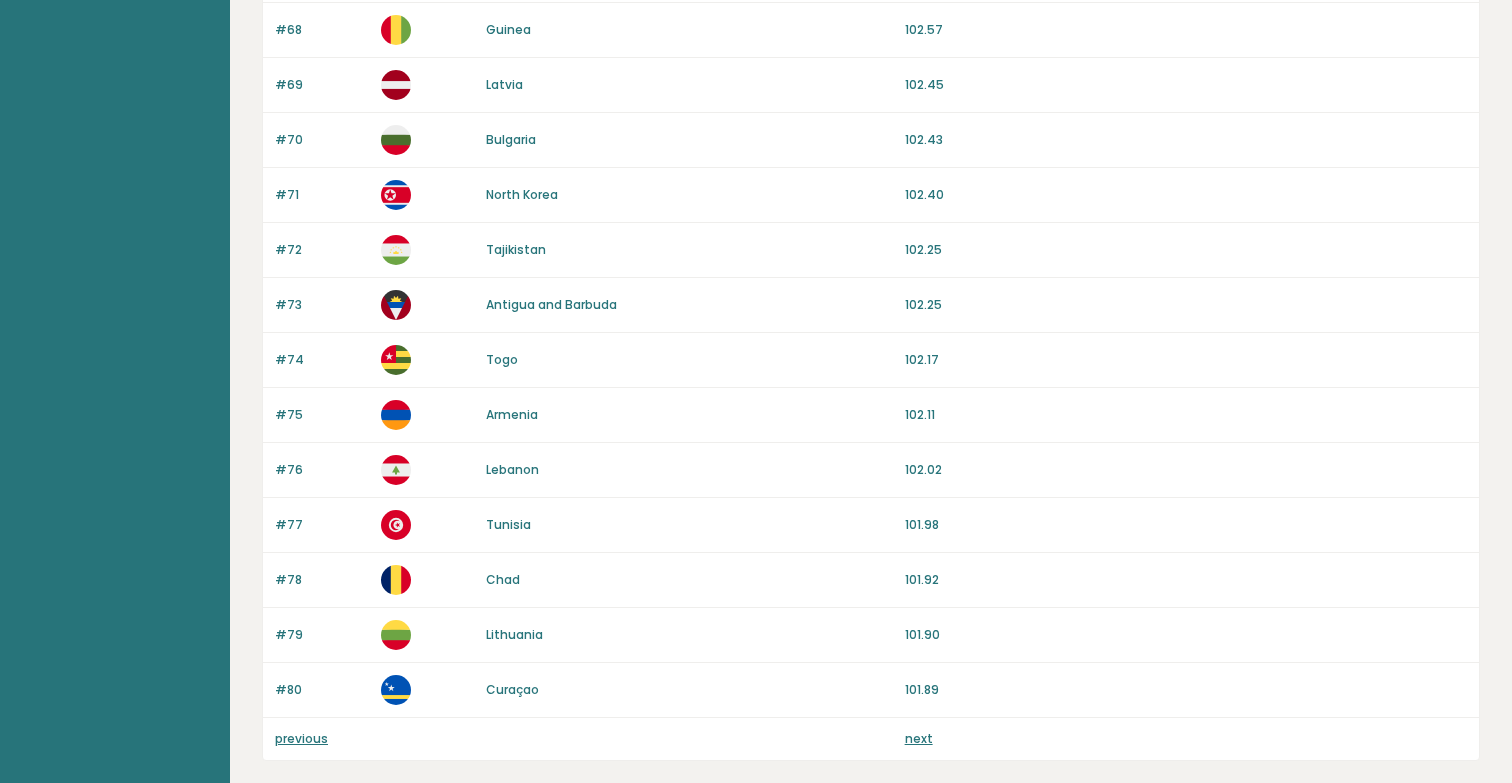 scroll, scrollTop: 1814, scrollLeft: 0, axis: vertical 